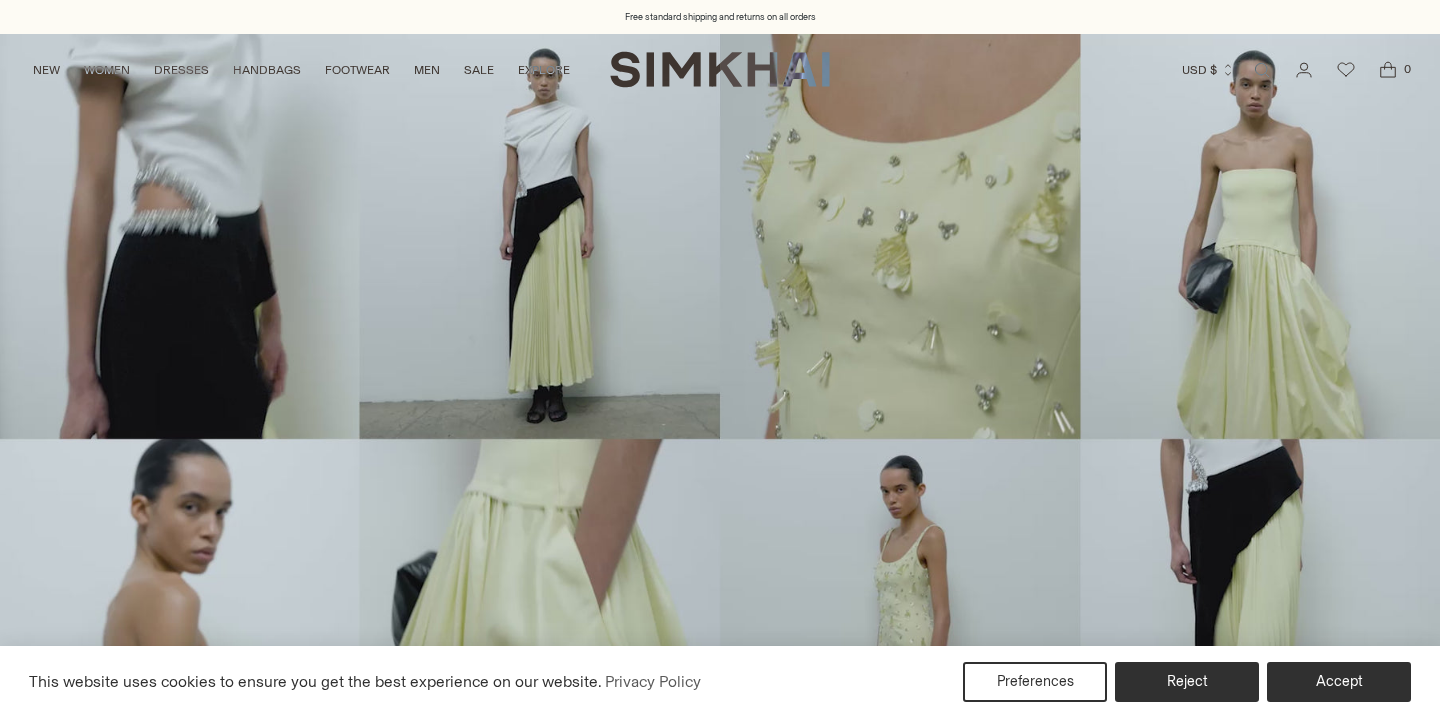 scroll, scrollTop: 941, scrollLeft: 0, axis: vertical 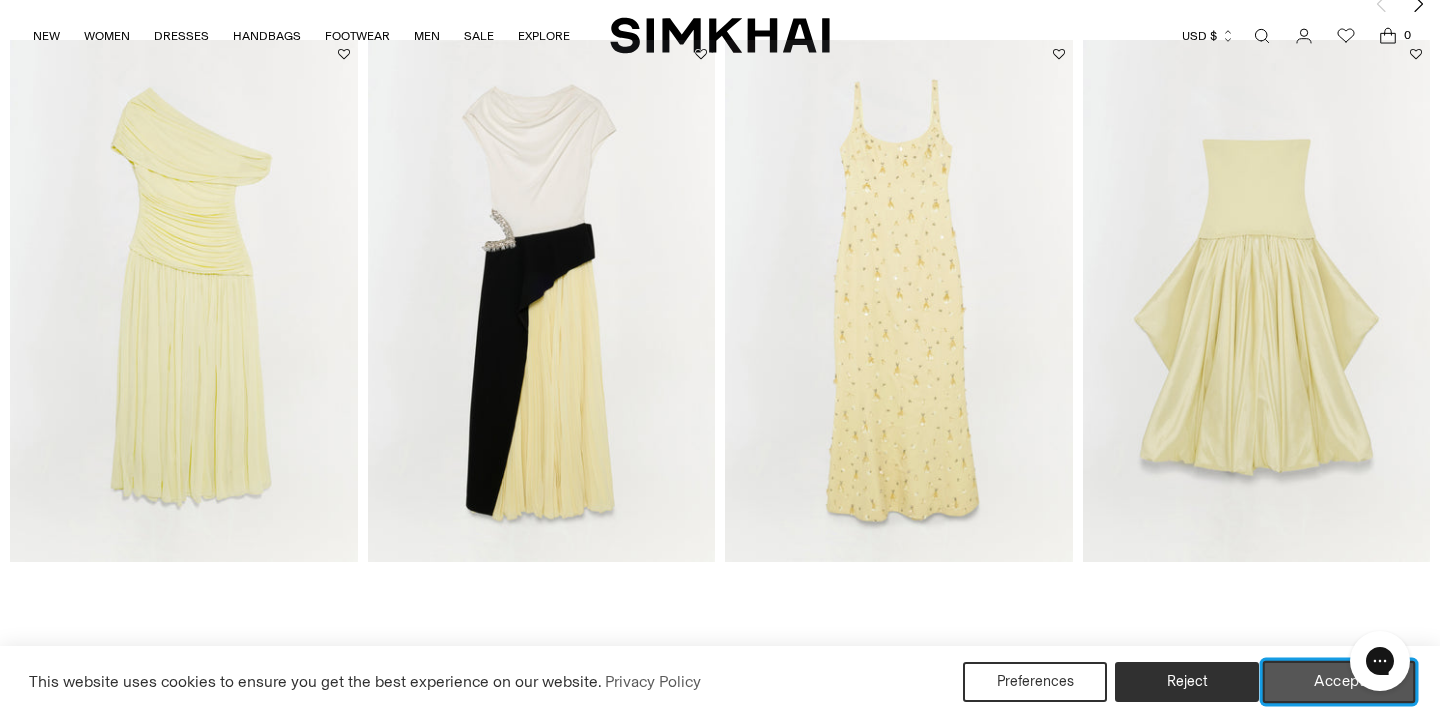 click on "Accept" at bounding box center (1339, 682) 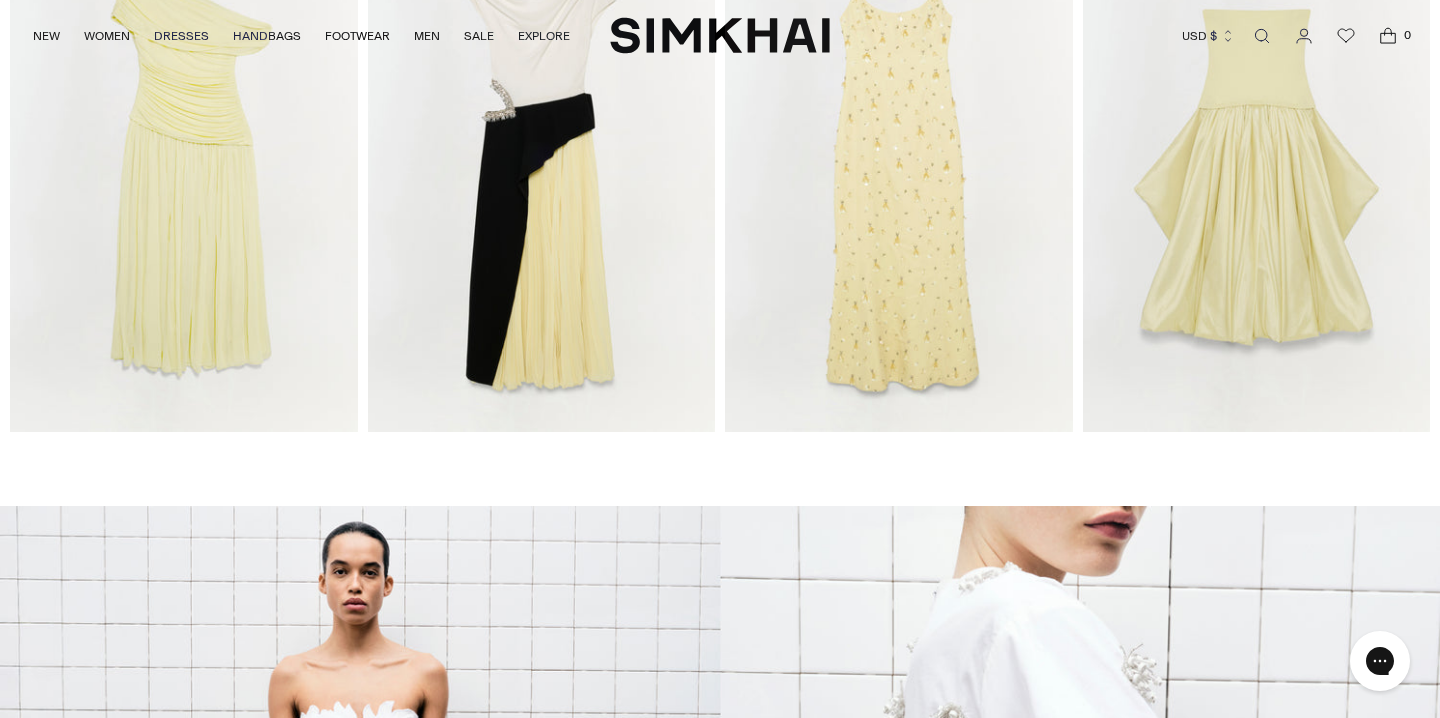 scroll, scrollTop: 0, scrollLeft: 0, axis: both 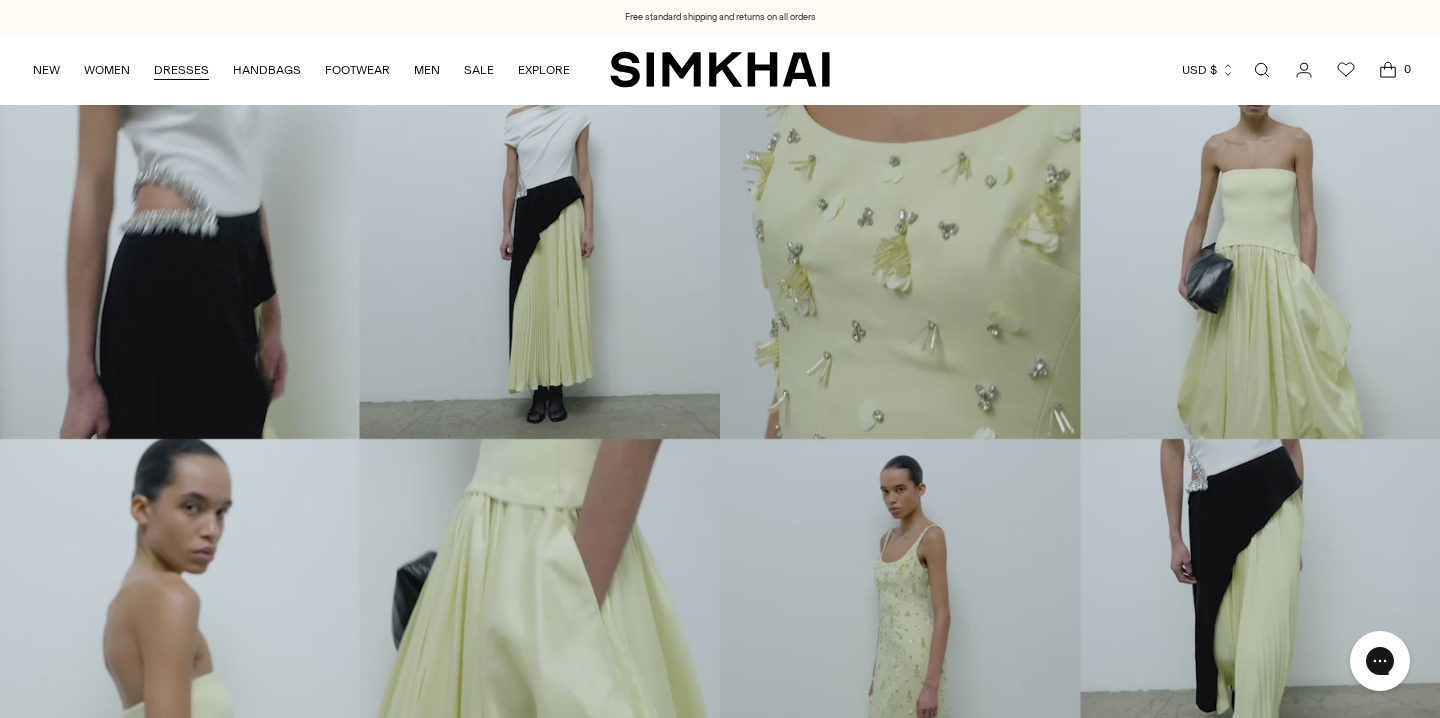 click on "DRESSES" at bounding box center [181, 70] 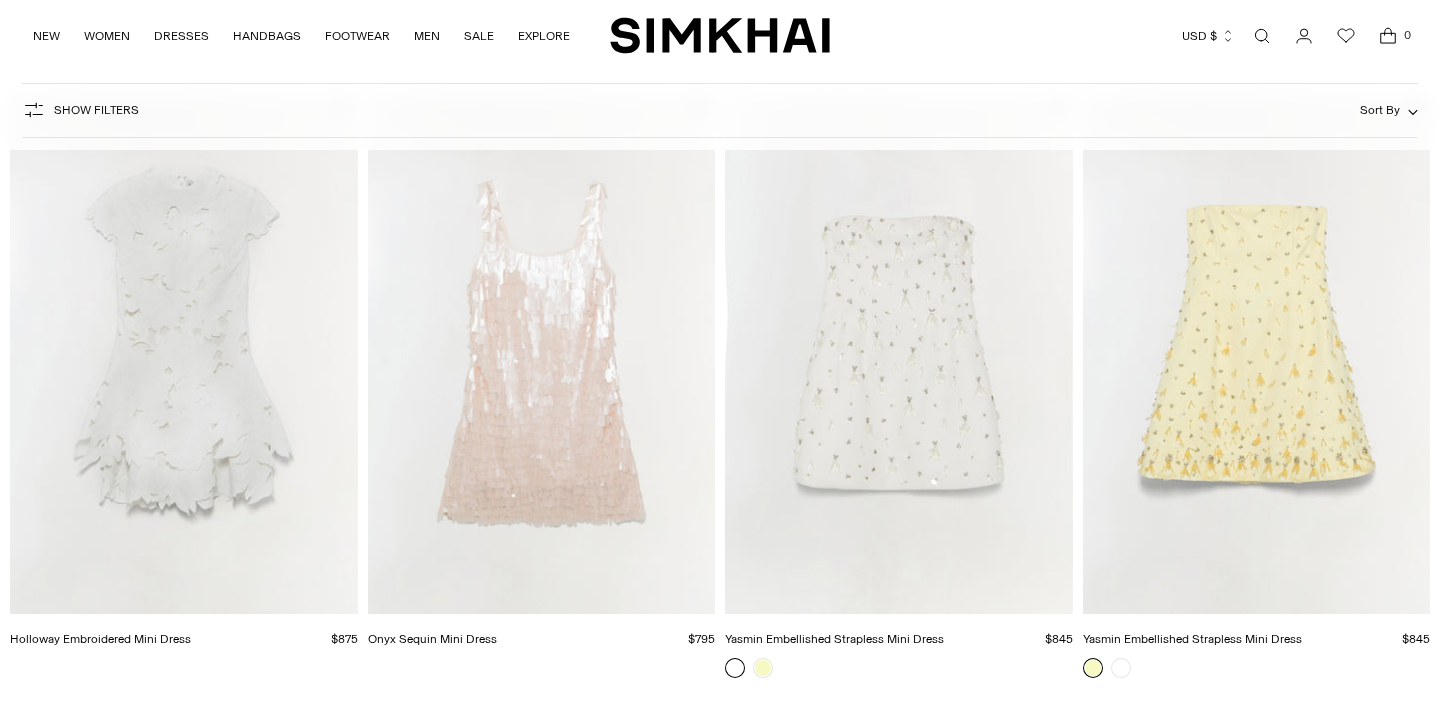 scroll, scrollTop: 607, scrollLeft: 0, axis: vertical 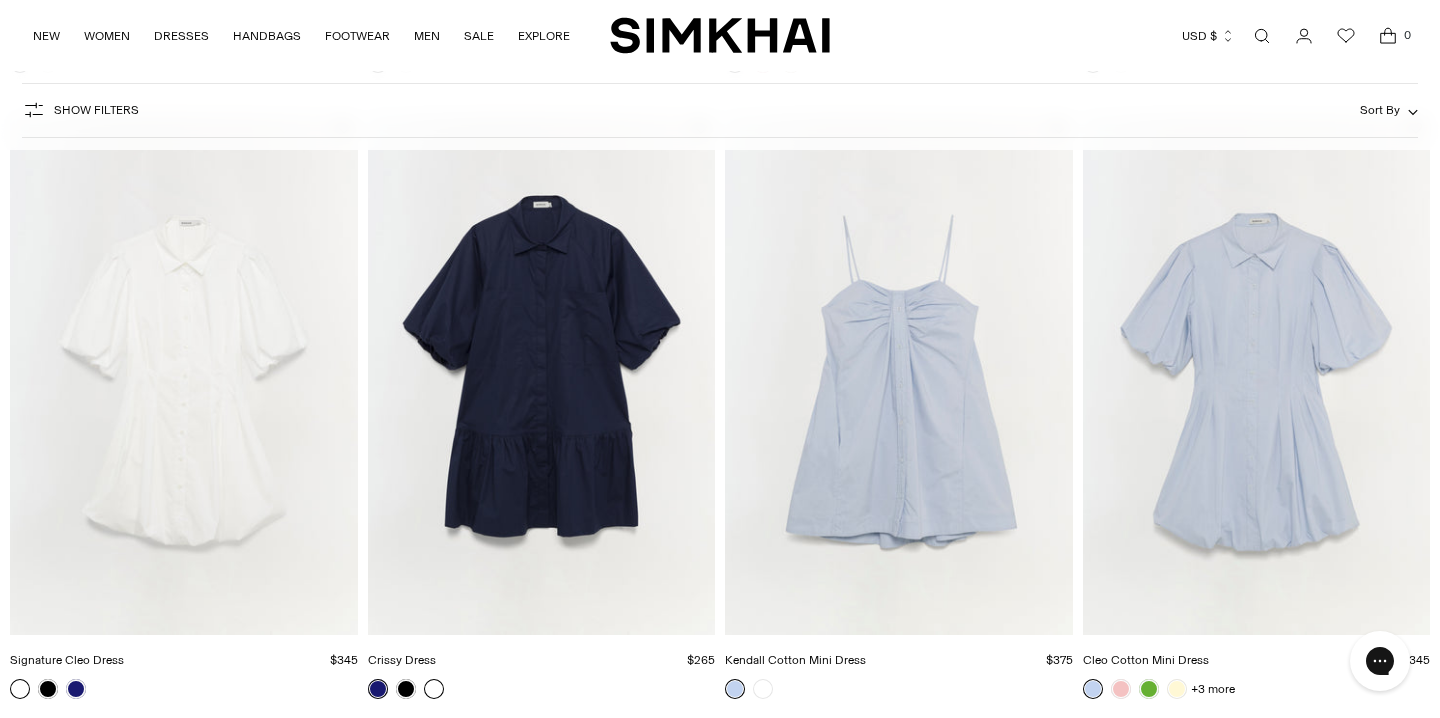 click at bounding box center (434, 689) 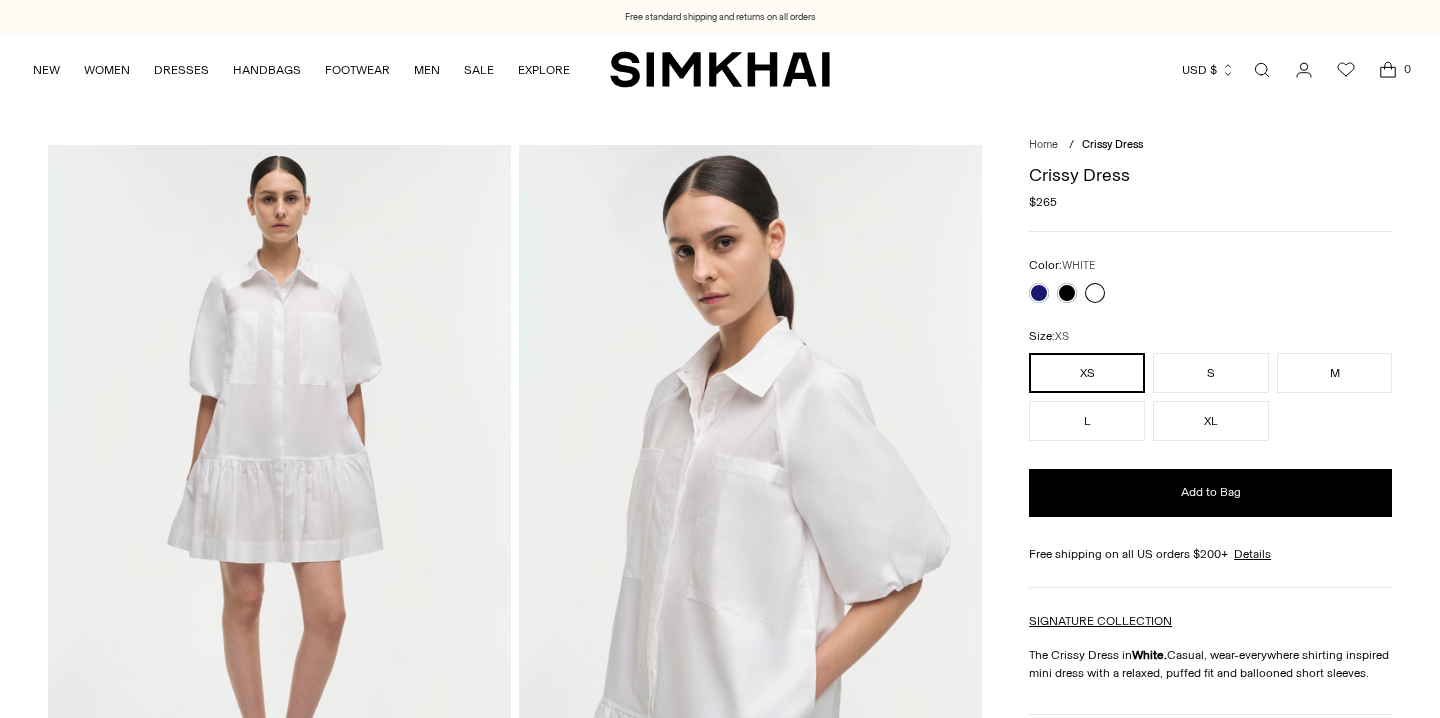scroll, scrollTop: 0, scrollLeft: 0, axis: both 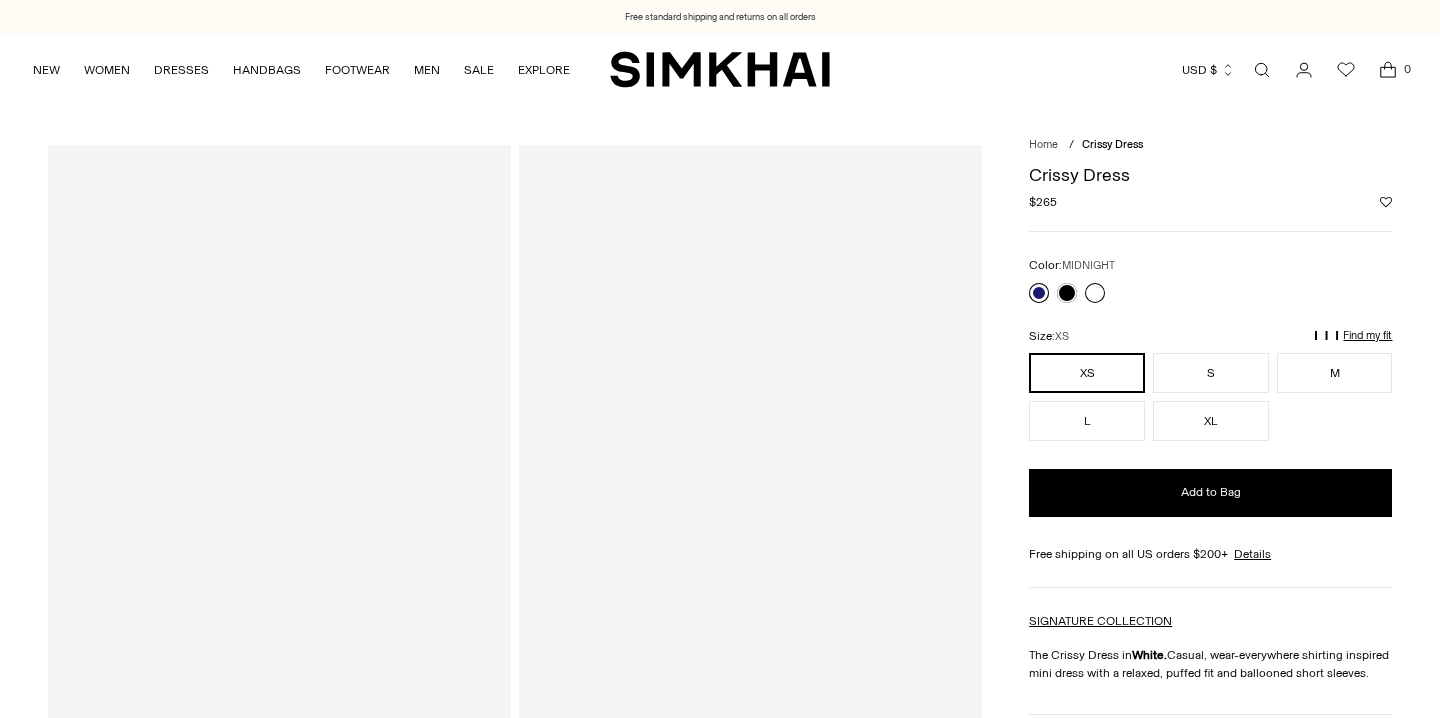 click at bounding box center (1039, 293) 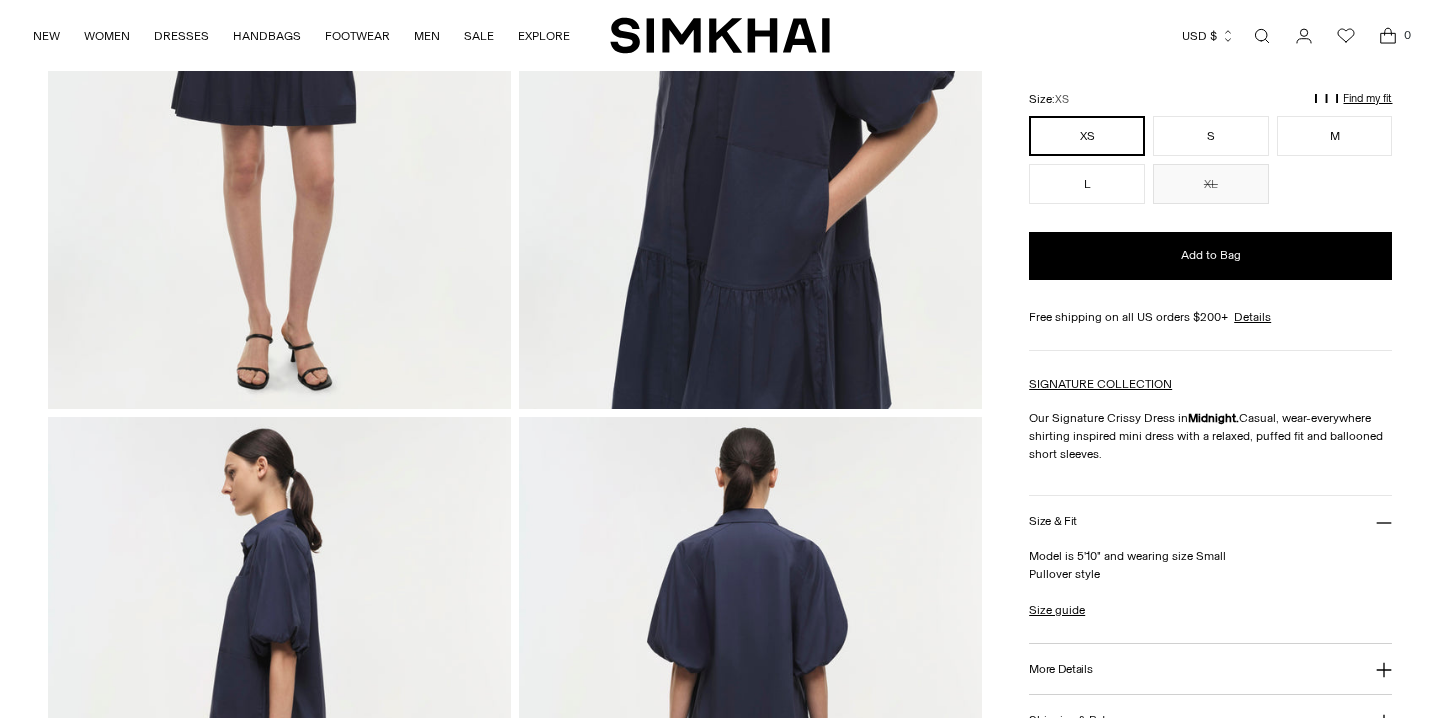 scroll, scrollTop: 0, scrollLeft: 0, axis: both 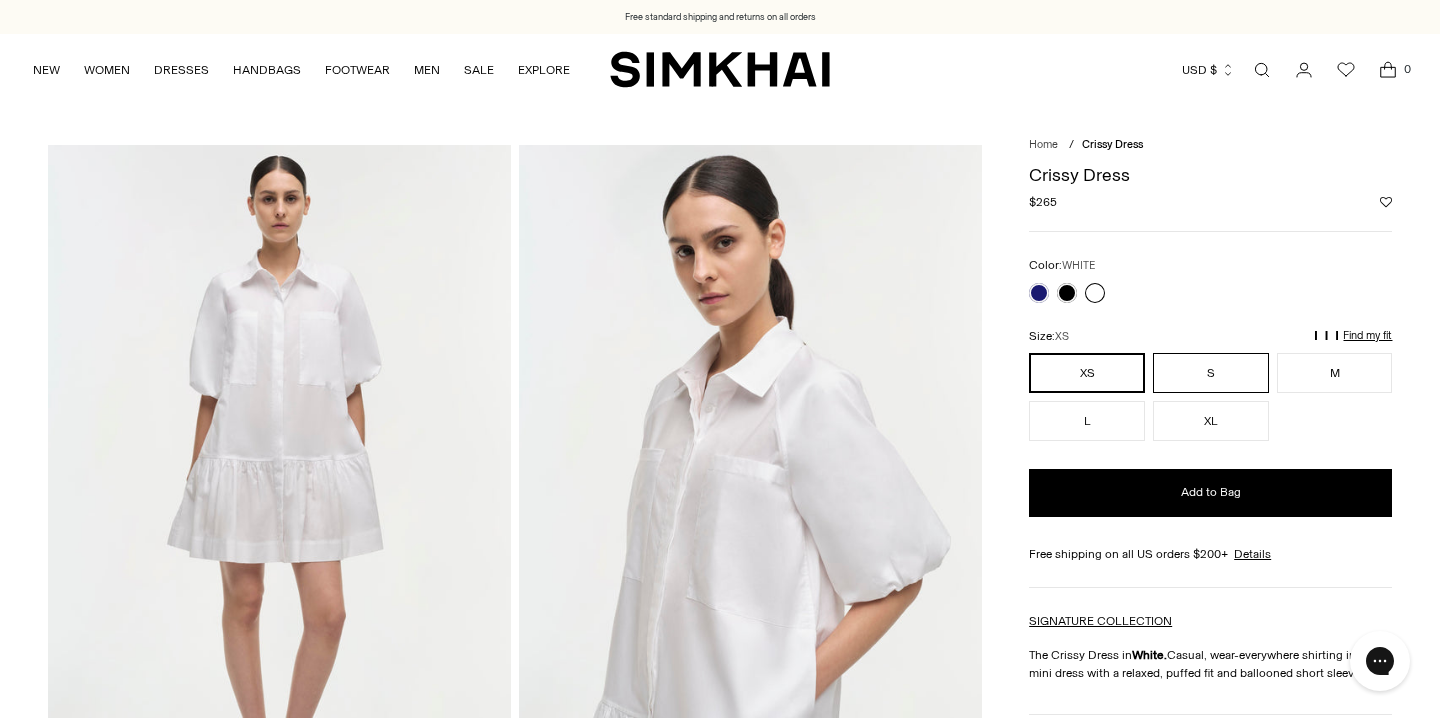click on "S" at bounding box center [1211, 373] 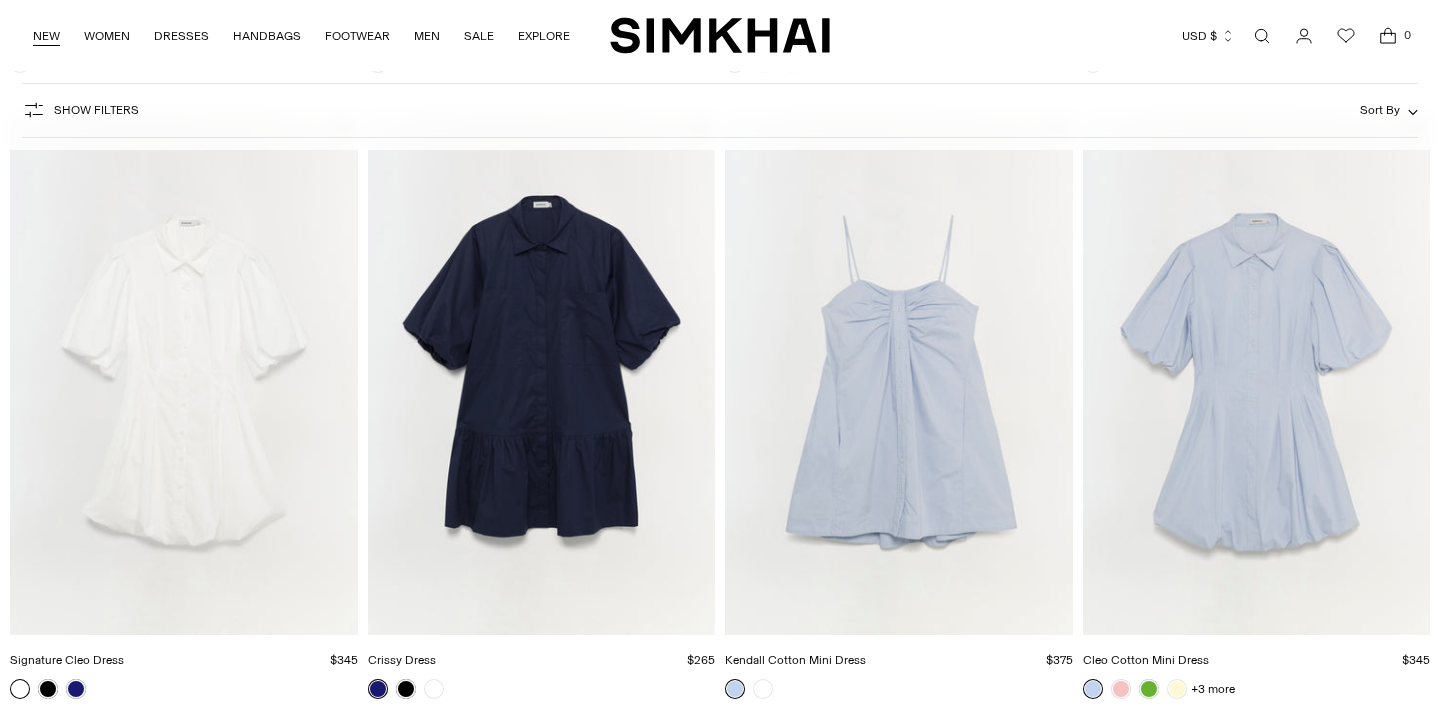 scroll, scrollTop: 6974, scrollLeft: 0, axis: vertical 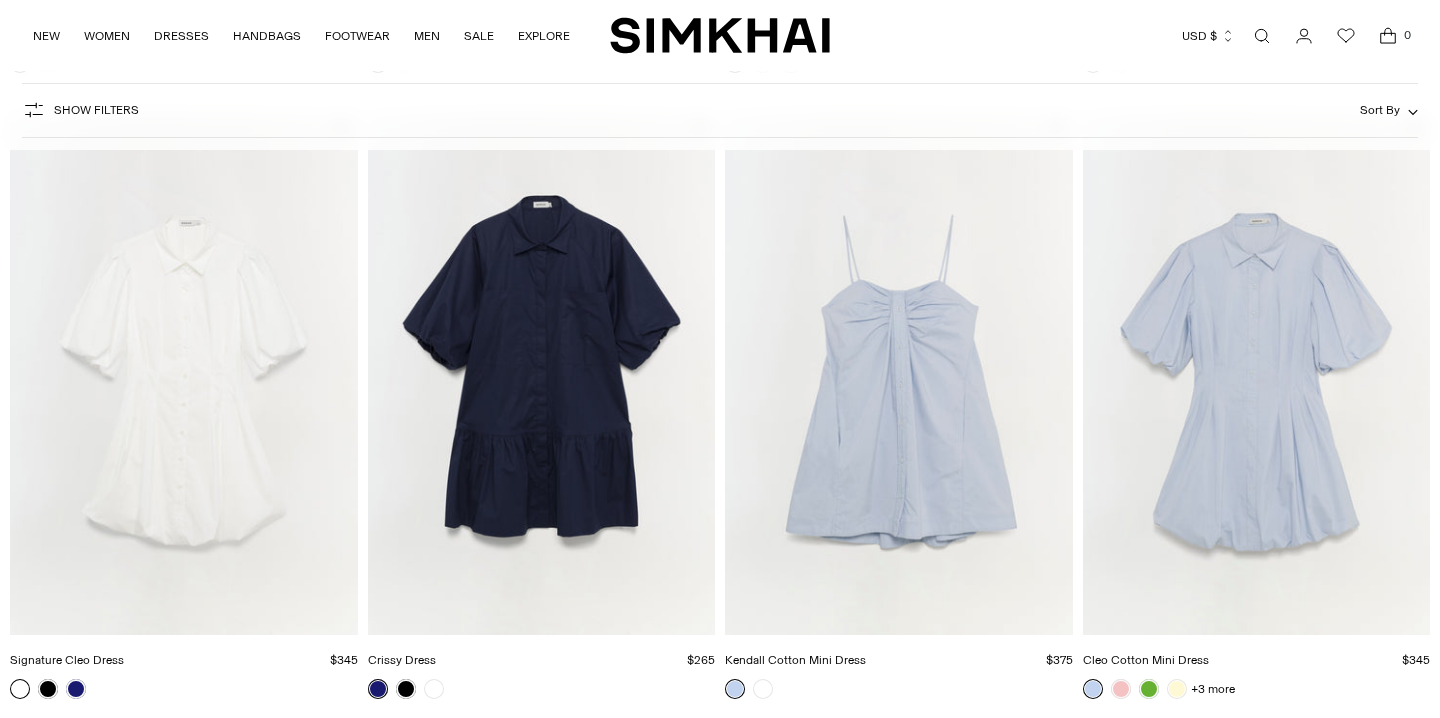 click at bounding box center (0, 0) 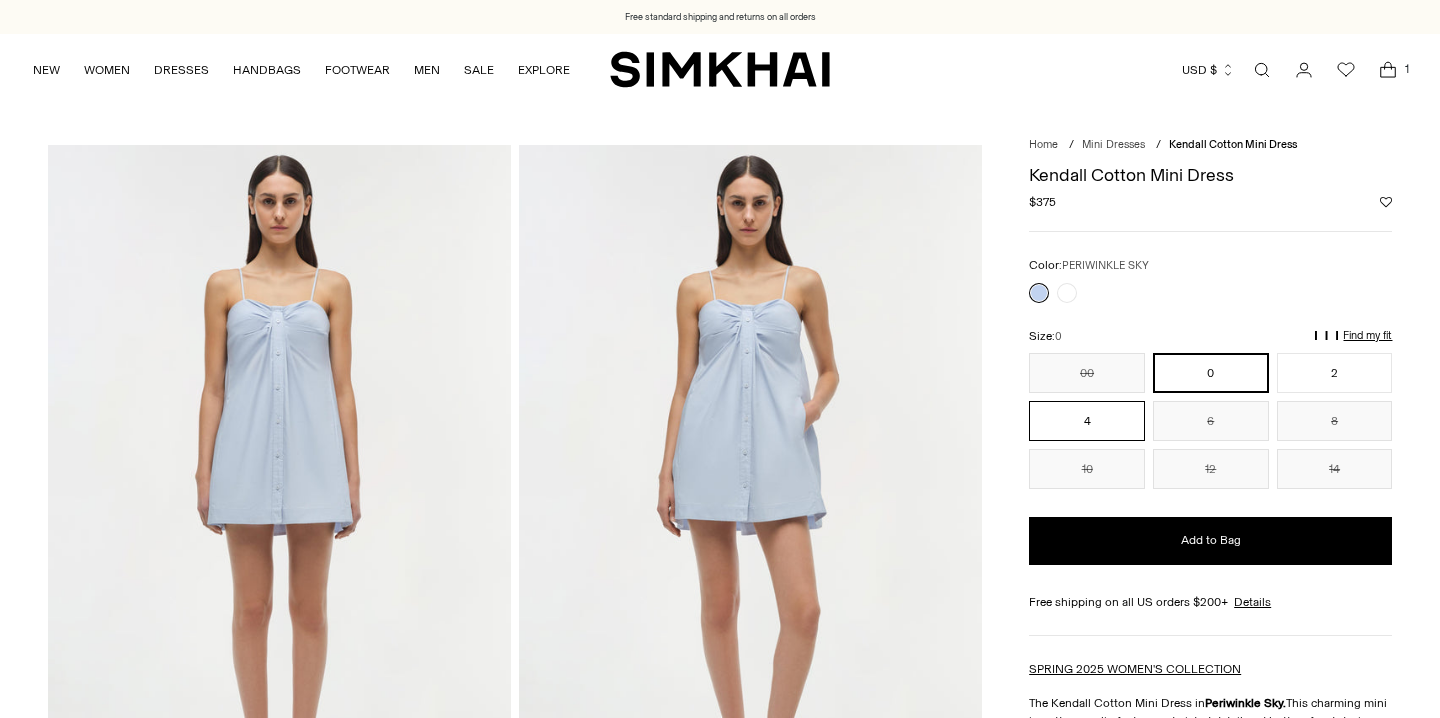 scroll, scrollTop: 0, scrollLeft: 0, axis: both 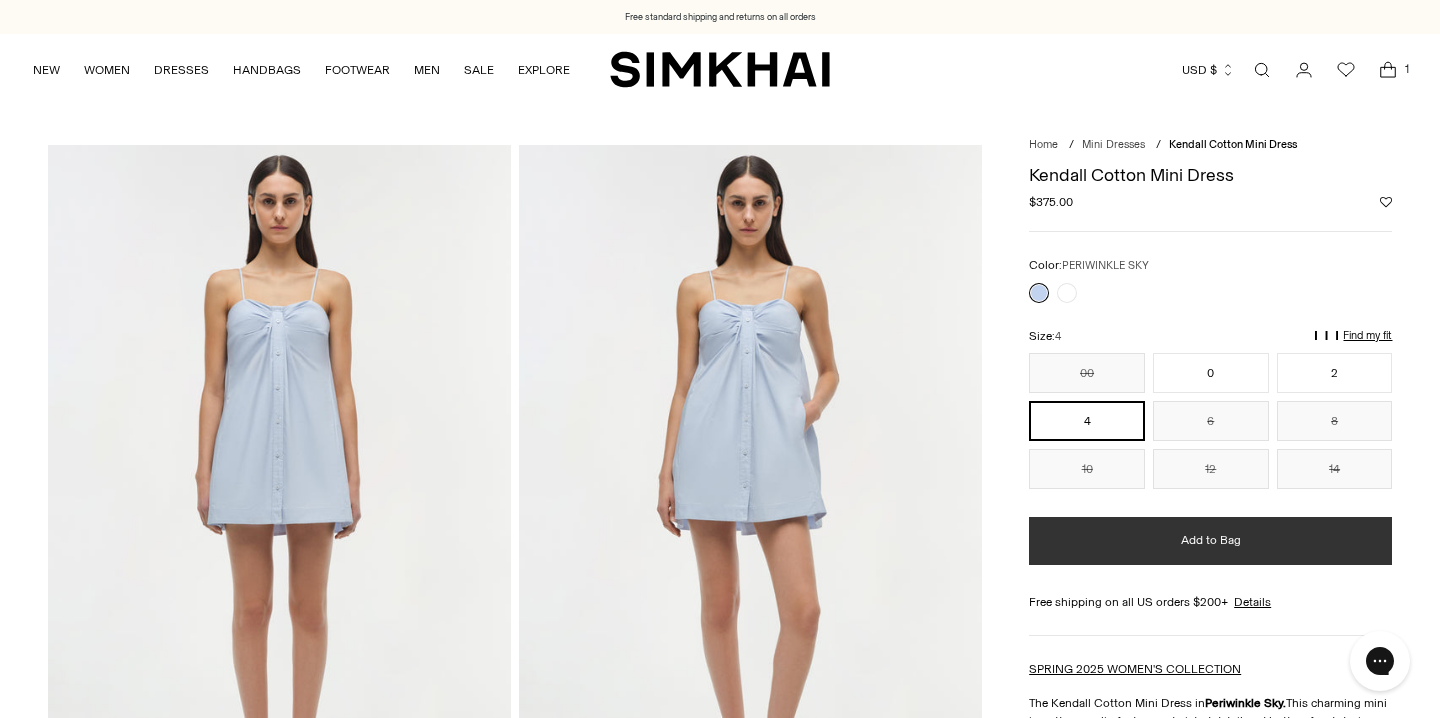 click on "Add to Bag" at bounding box center (1211, 540) 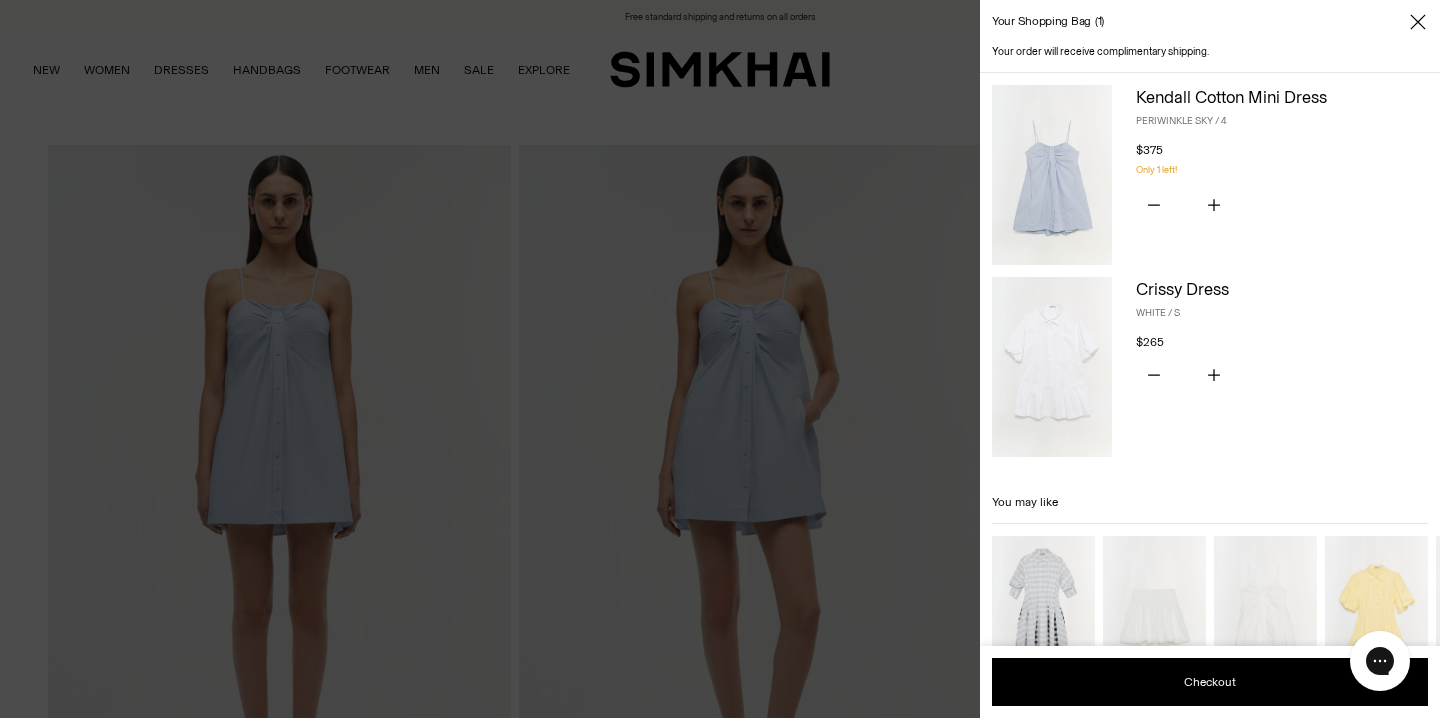 click 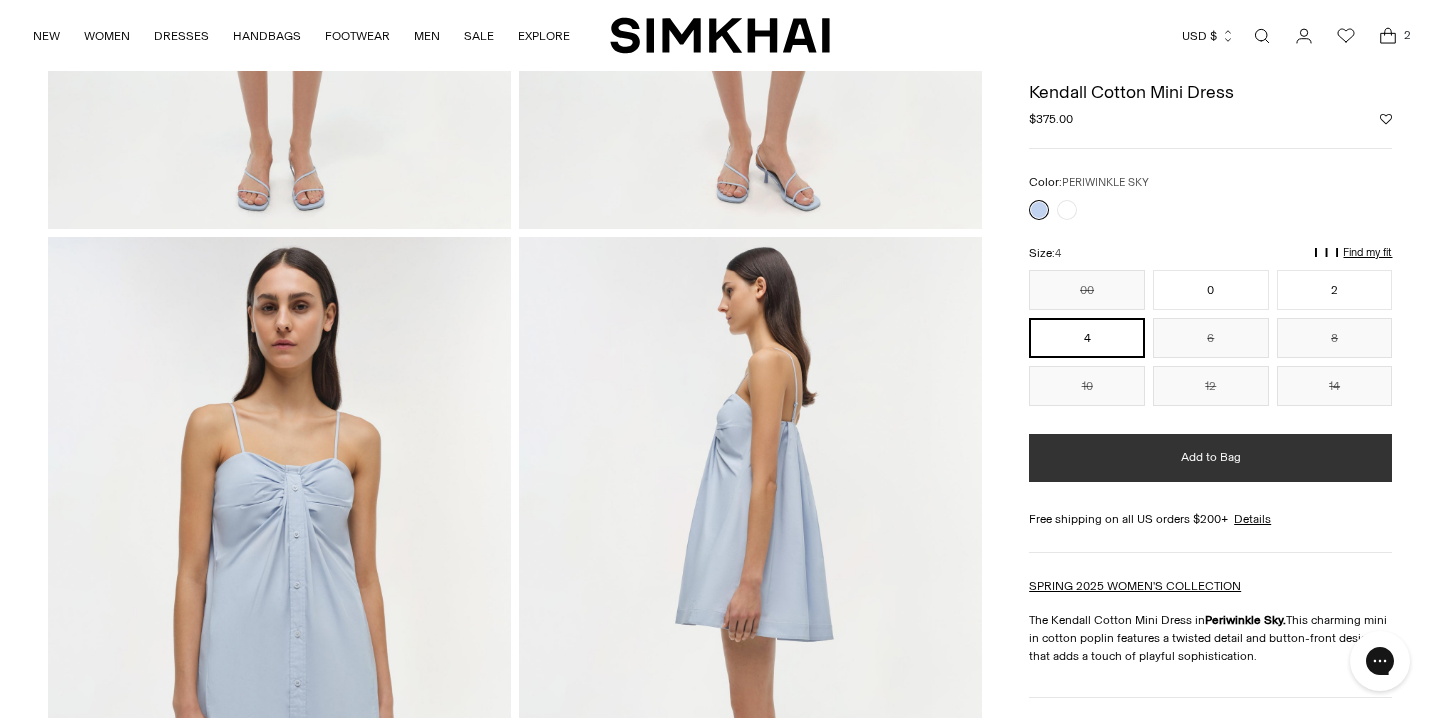 scroll, scrollTop: 0, scrollLeft: 0, axis: both 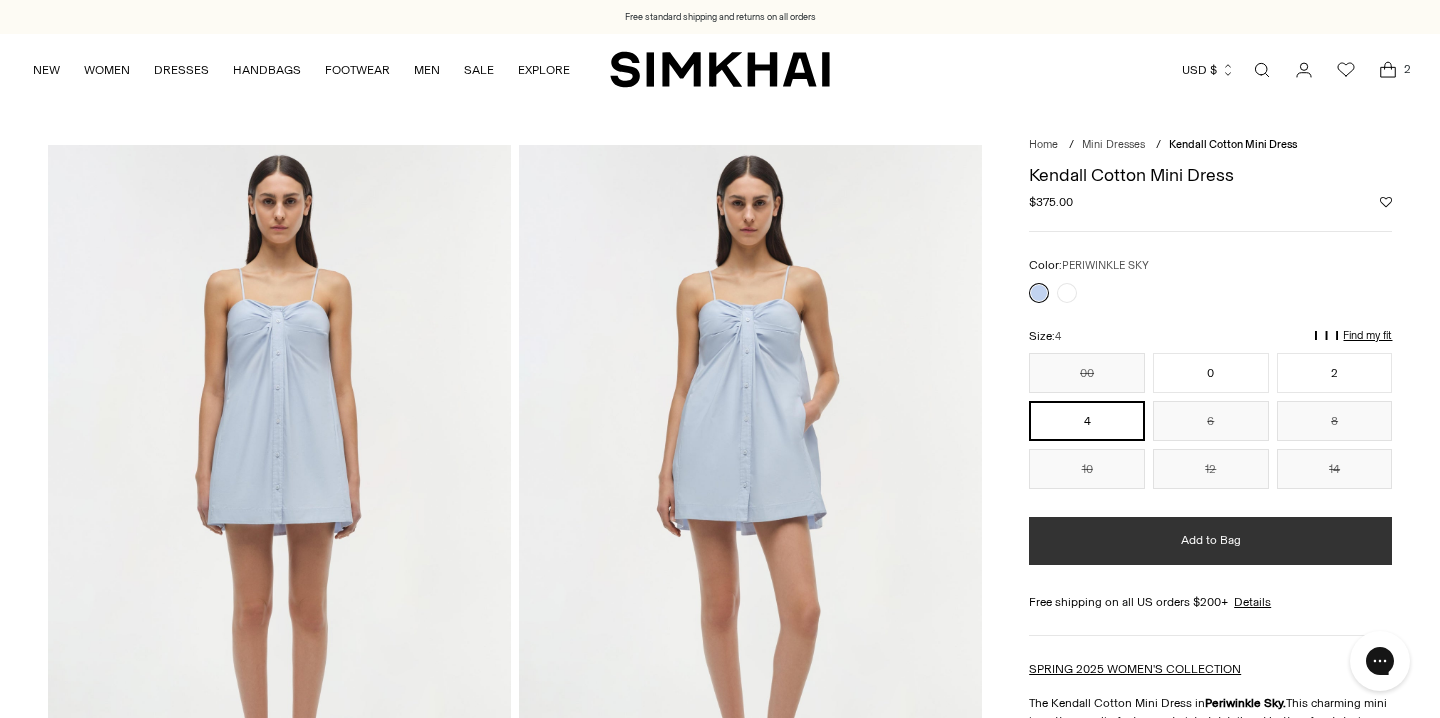 click on "Add to Bag" at bounding box center (1210, 541) 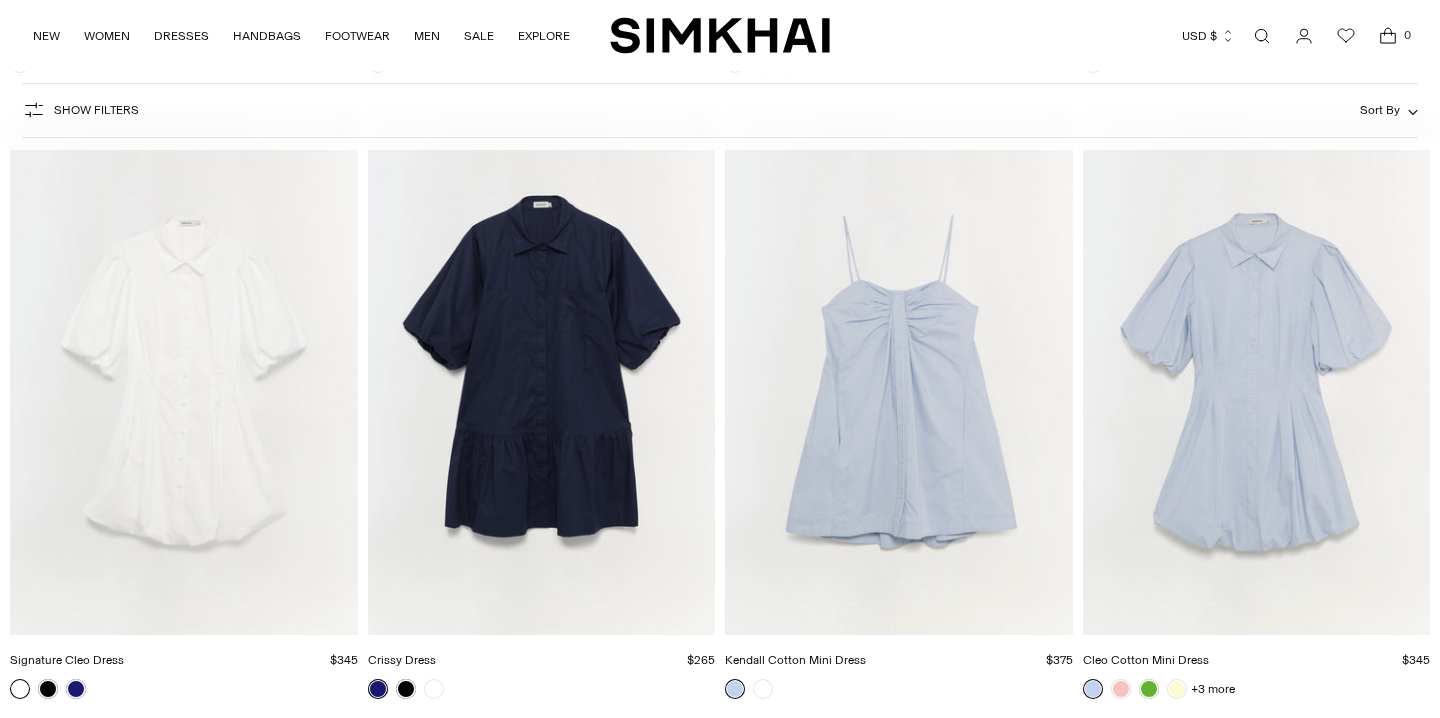 scroll, scrollTop: 6974, scrollLeft: 0, axis: vertical 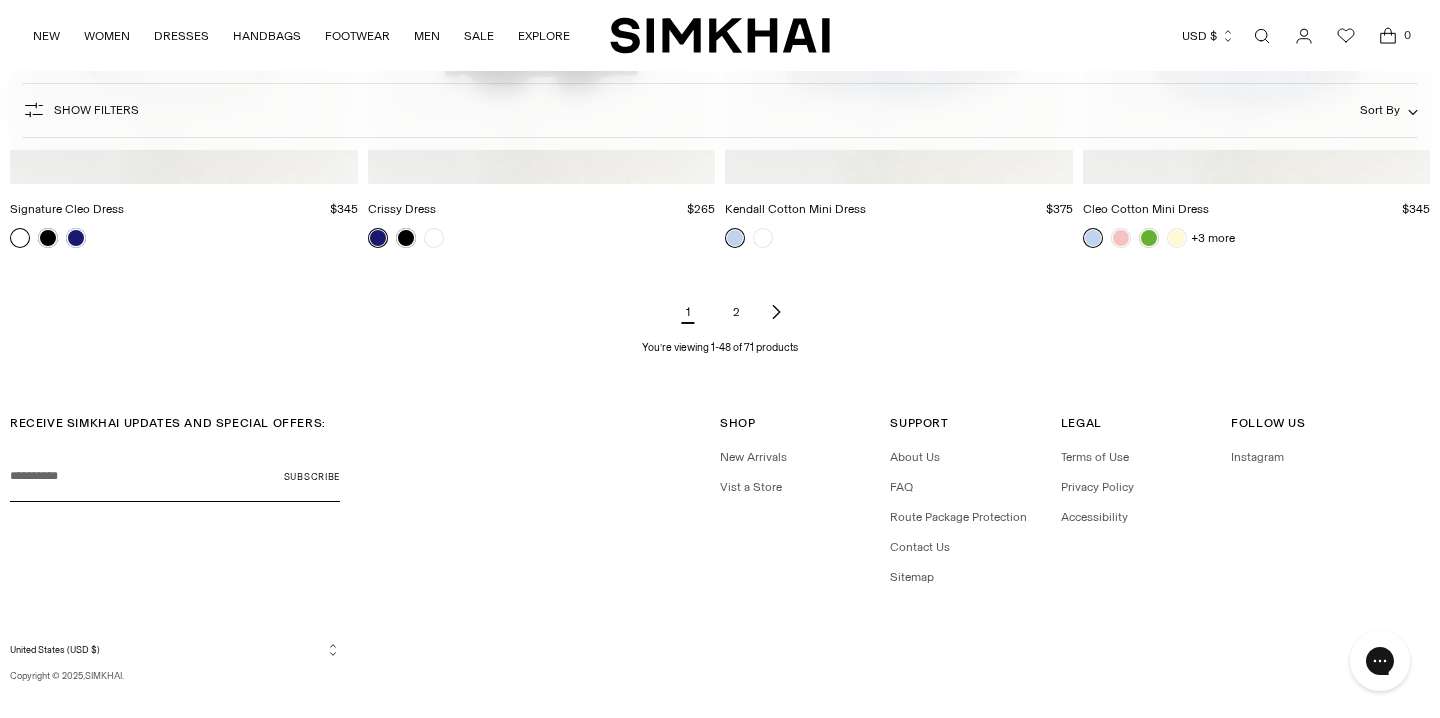 click on "2" at bounding box center [736, 312] 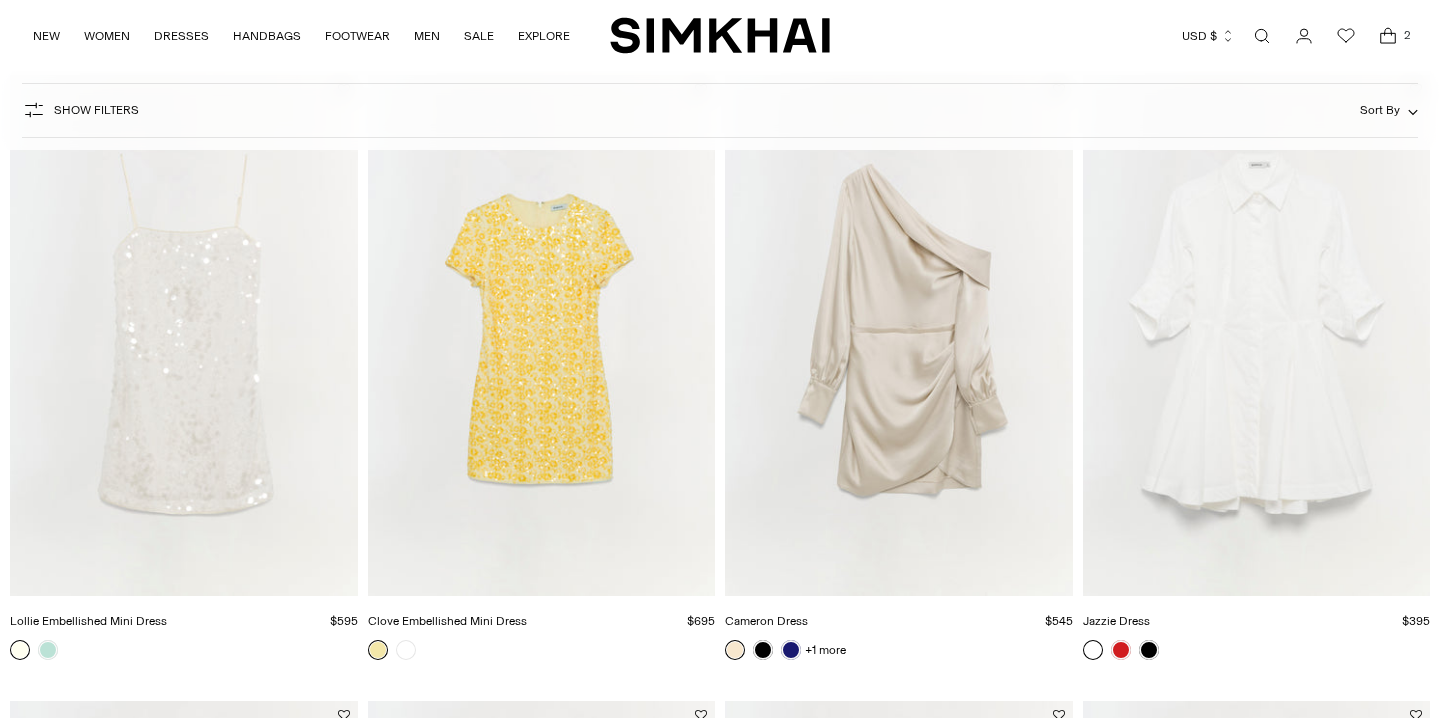 scroll, scrollTop: 830, scrollLeft: 0, axis: vertical 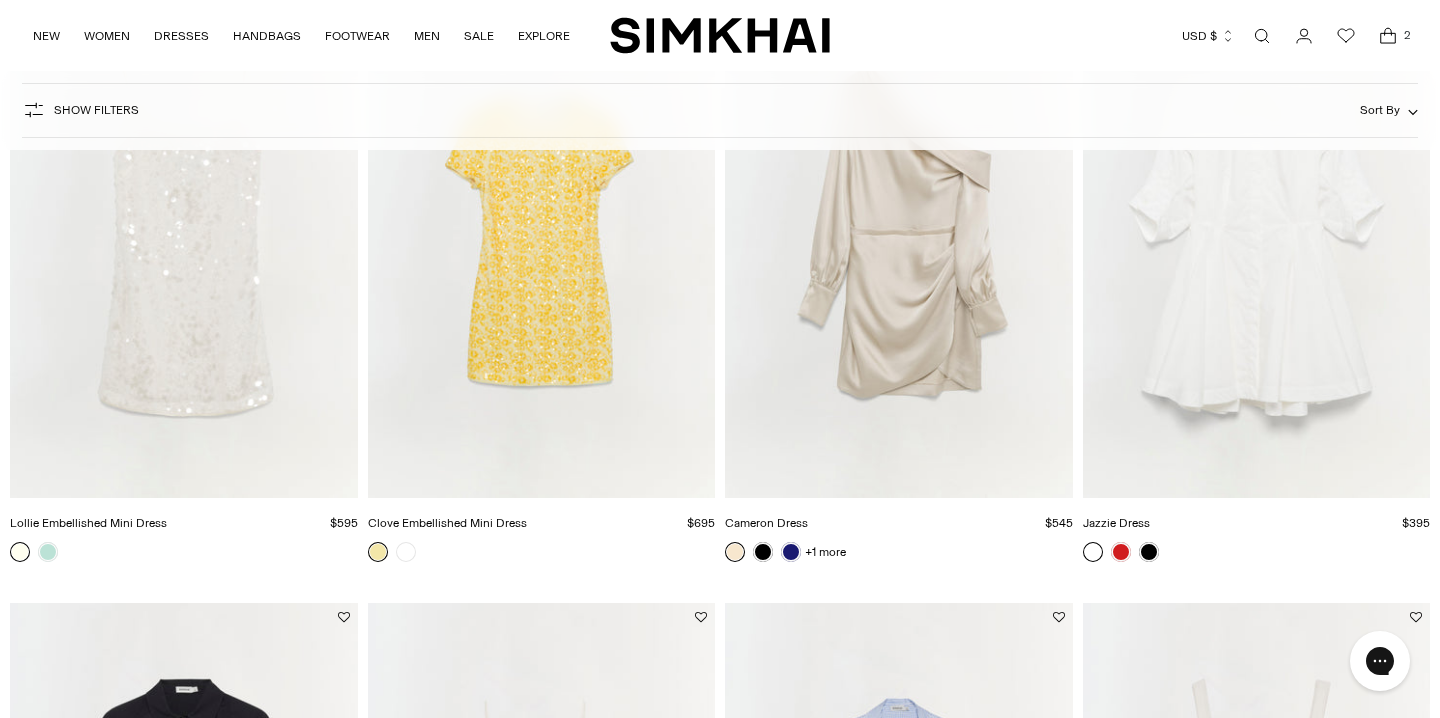 click 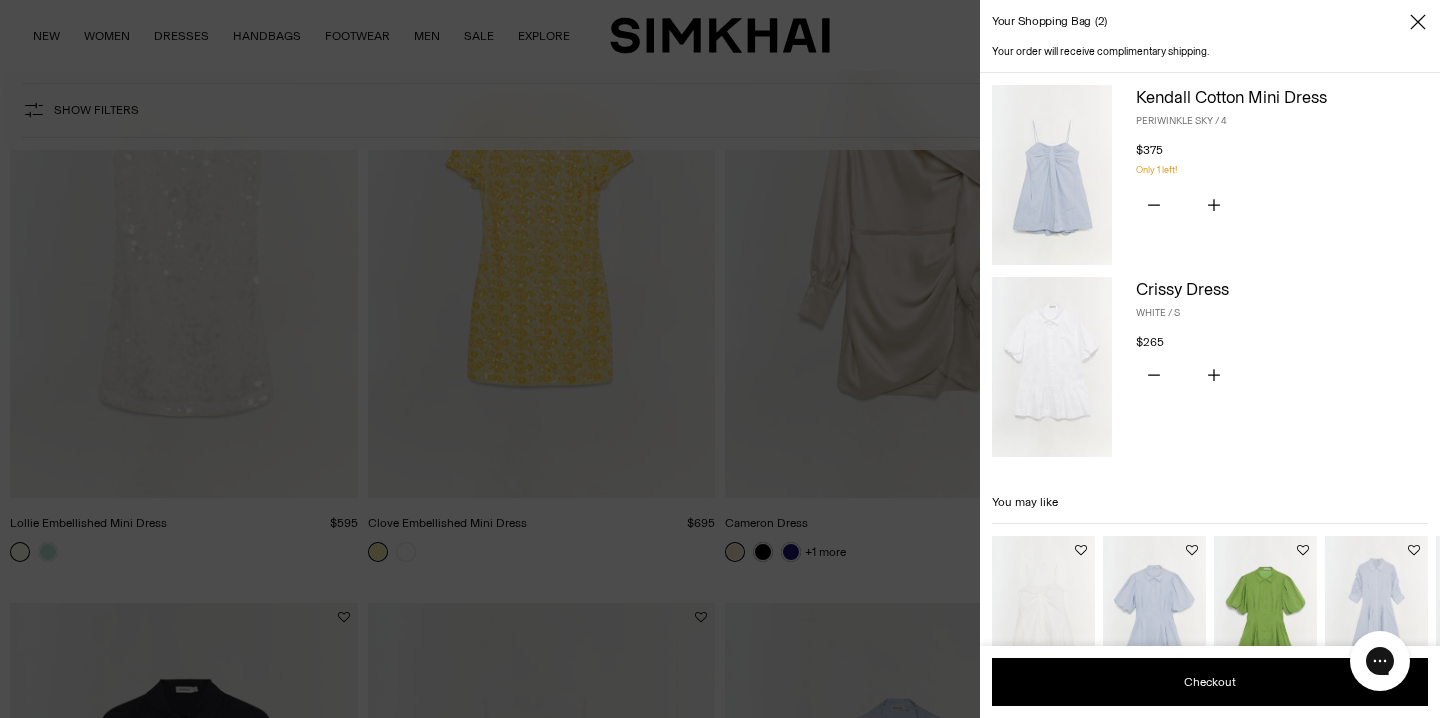 scroll, scrollTop: 68, scrollLeft: 0, axis: vertical 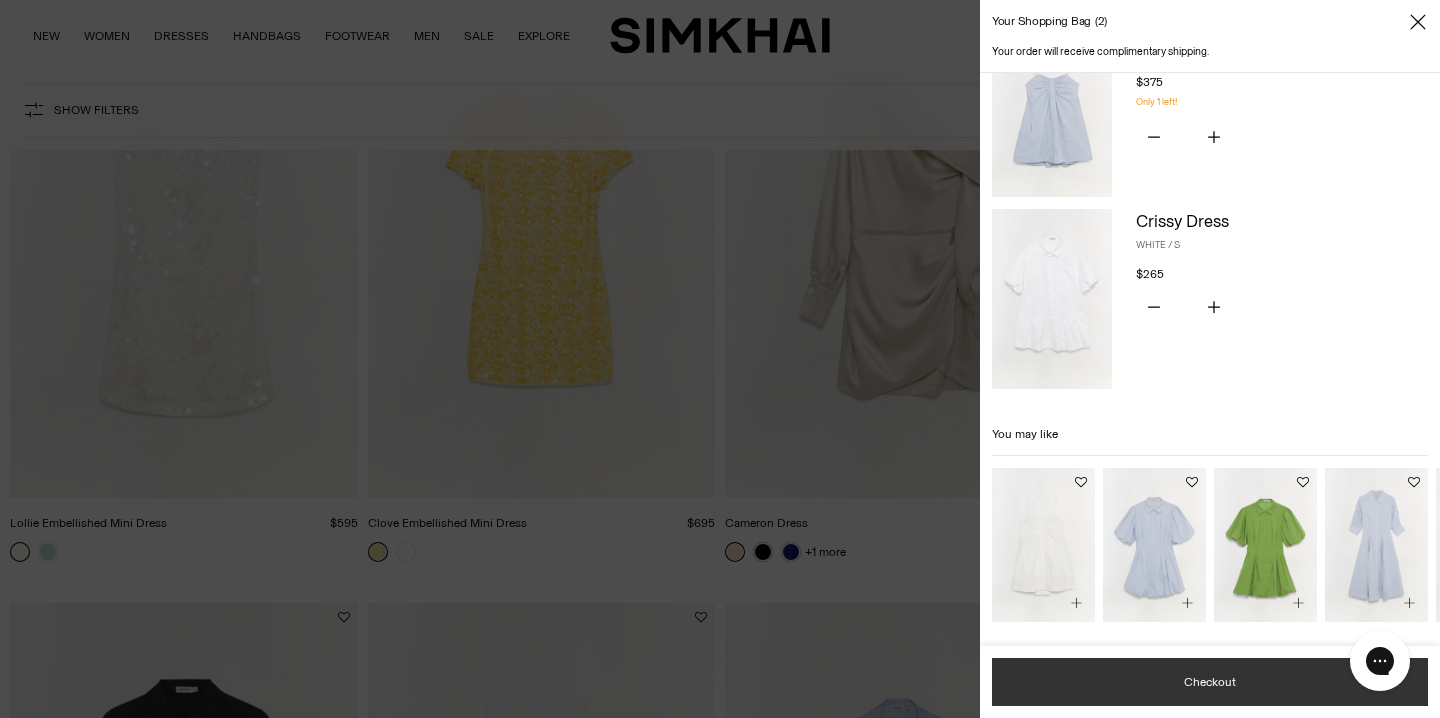 click on "Checkout" at bounding box center [1210, 682] 